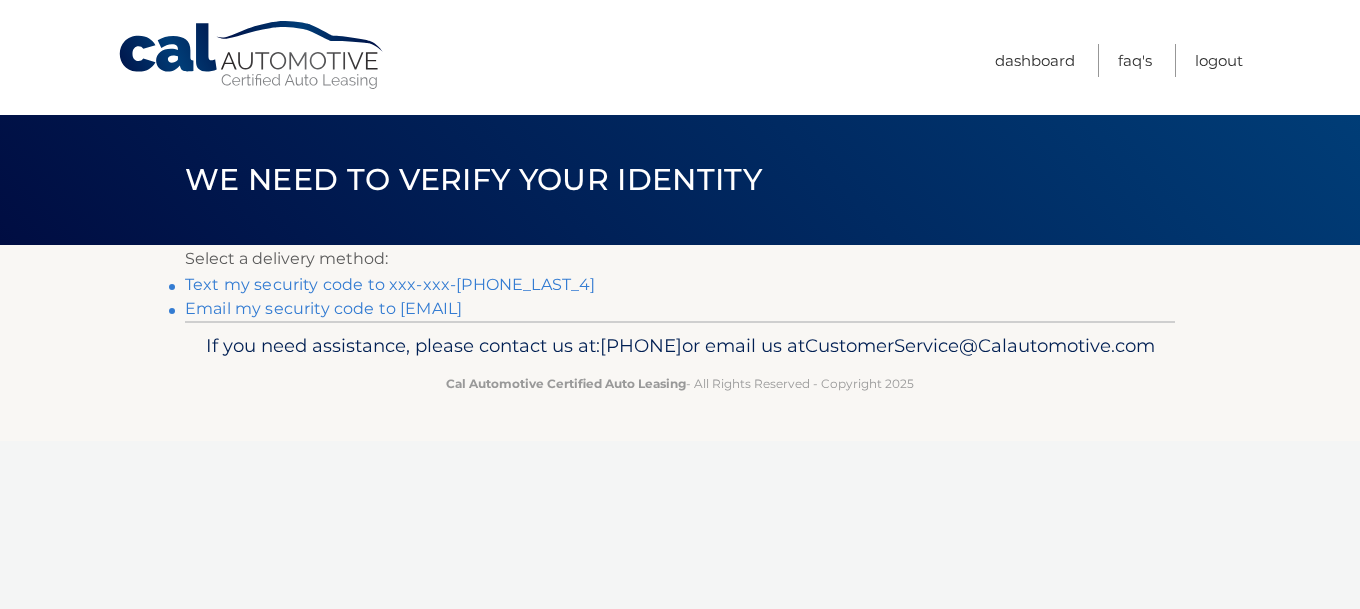 scroll, scrollTop: 0, scrollLeft: 0, axis: both 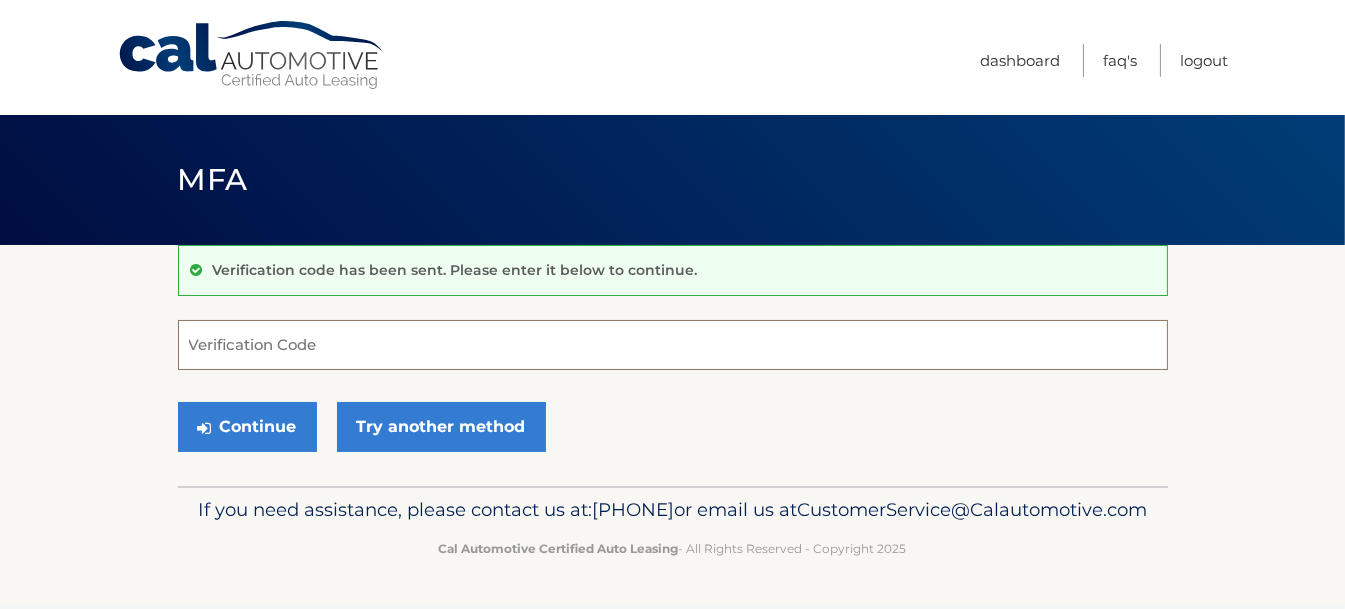 click on "Verification Code" at bounding box center [673, 345] 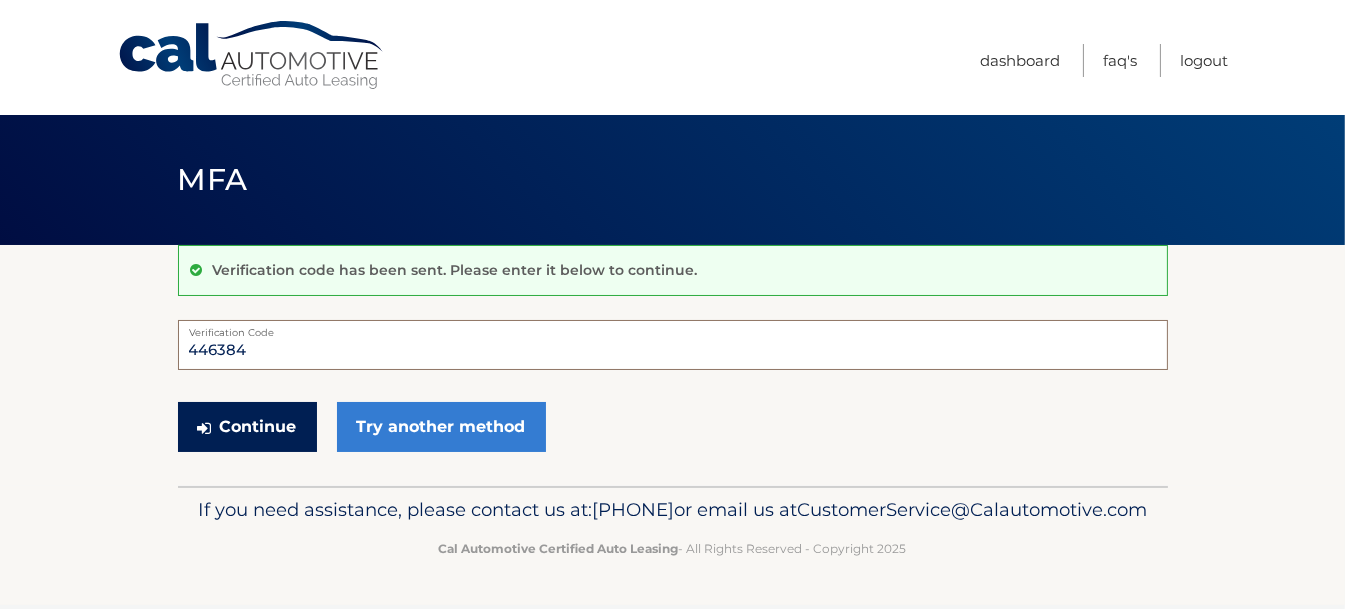 type on "446384" 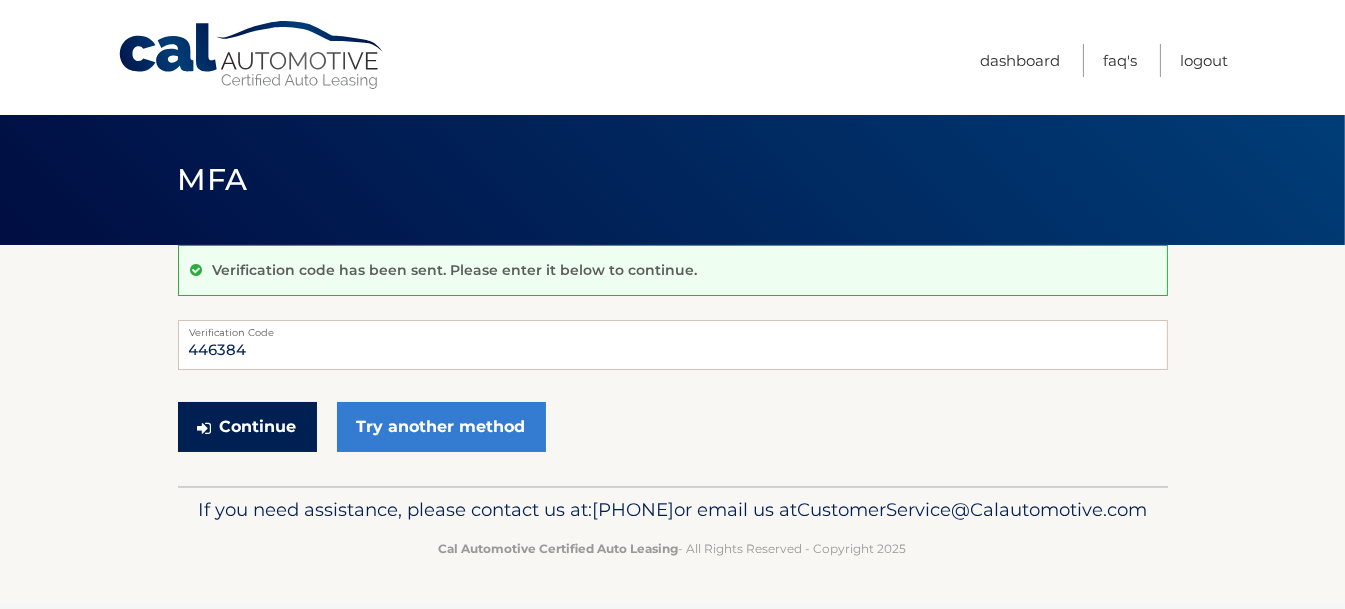 click on "Continue" at bounding box center [247, 427] 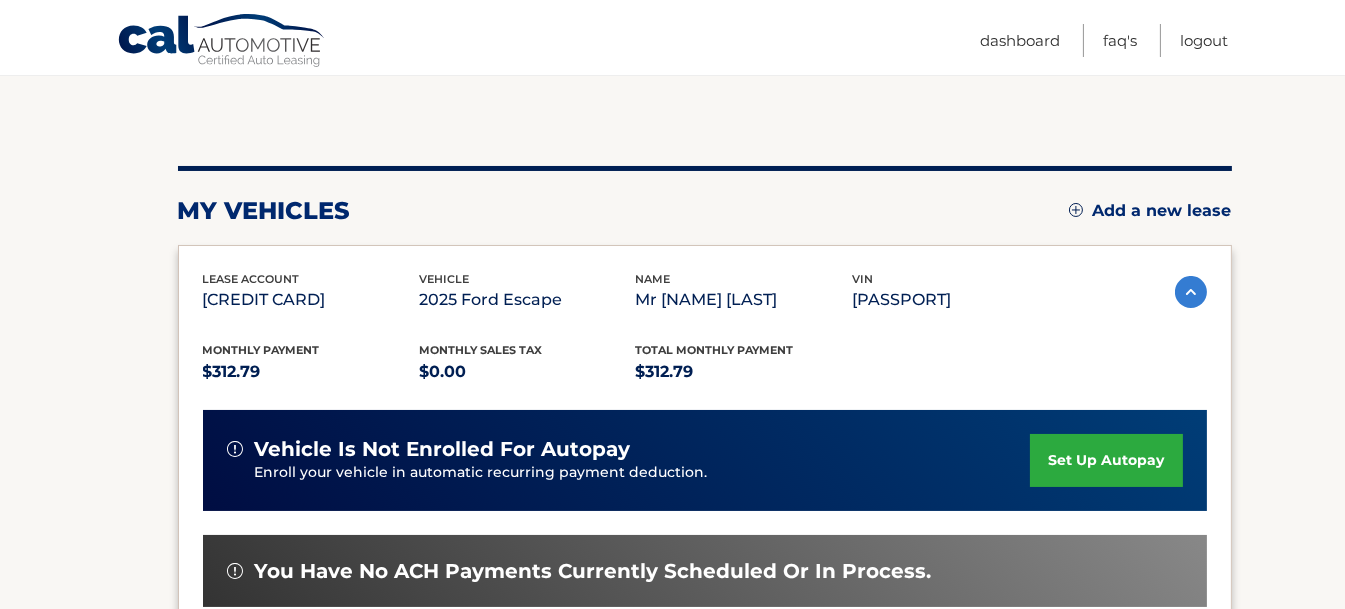 scroll, scrollTop: 200, scrollLeft: 0, axis: vertical 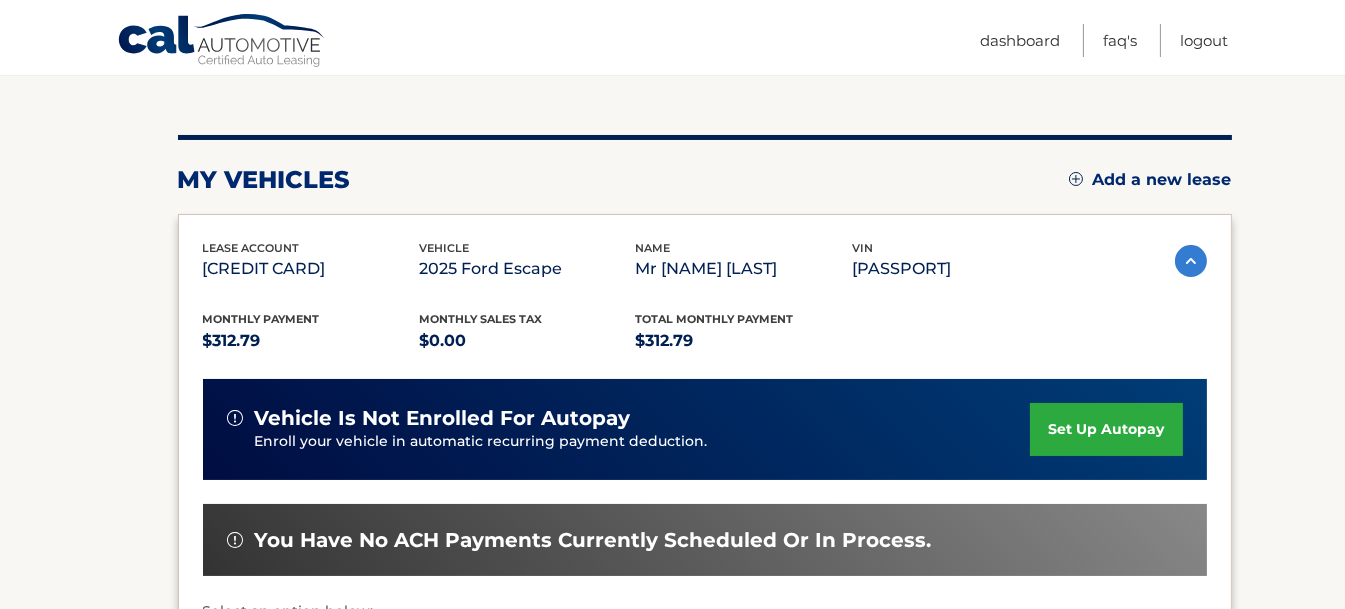 click at bounding box center (1191, 261) 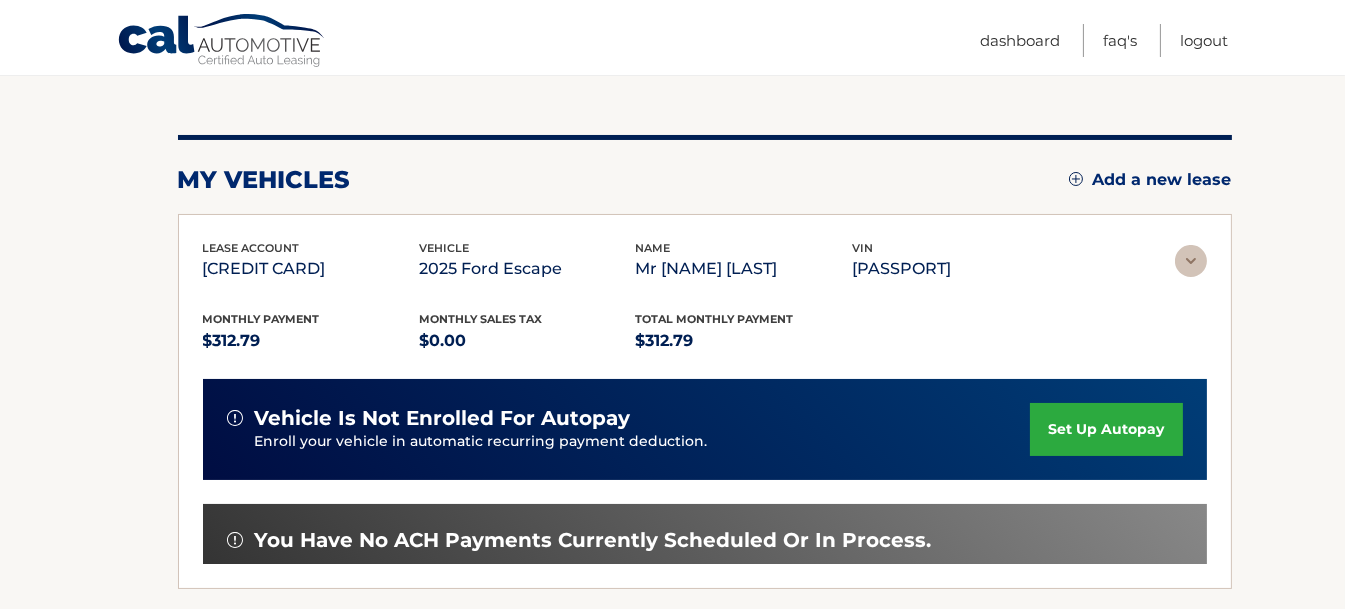 scroll, scrollTop: 108, scrollLeft: 0, axis: vertical 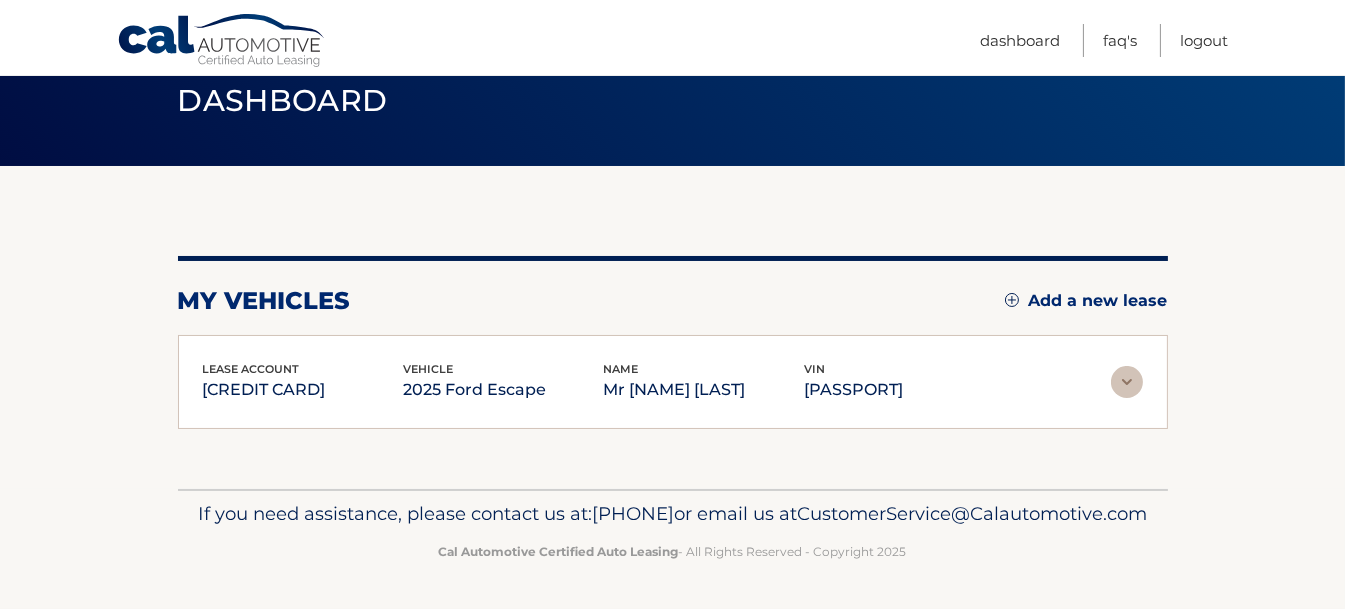 click at bounding box center [1127, 382] 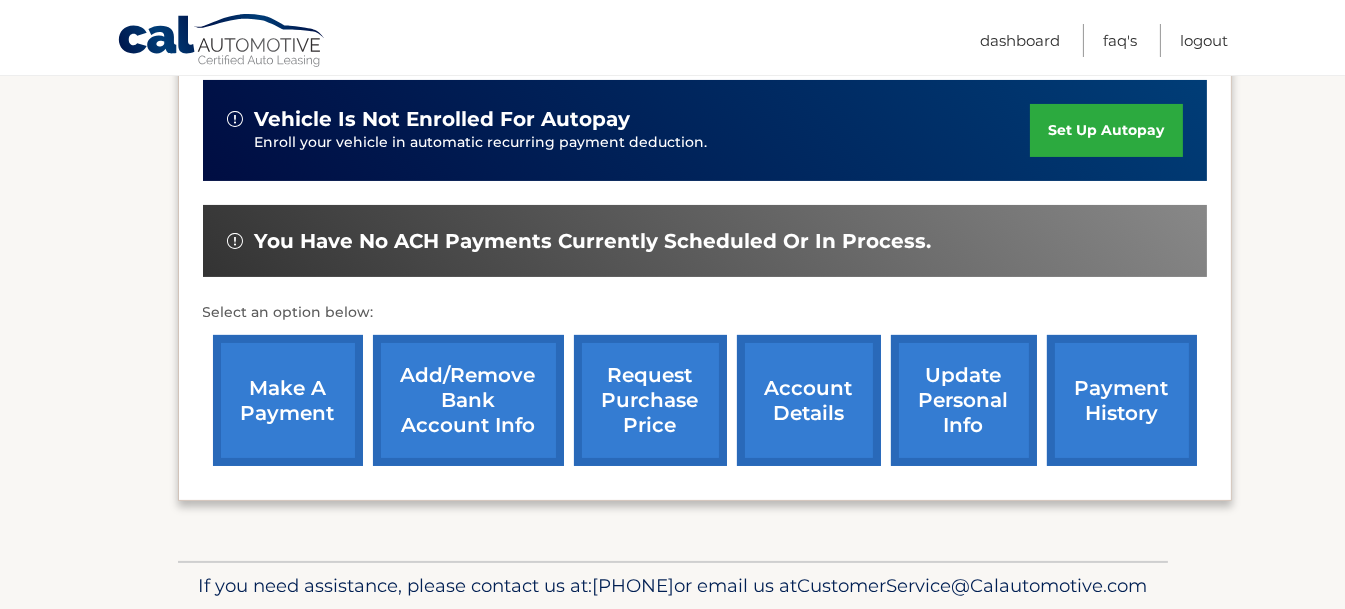 scroll, scrollTop: 599, scrollLeft: 0, axis: vertical 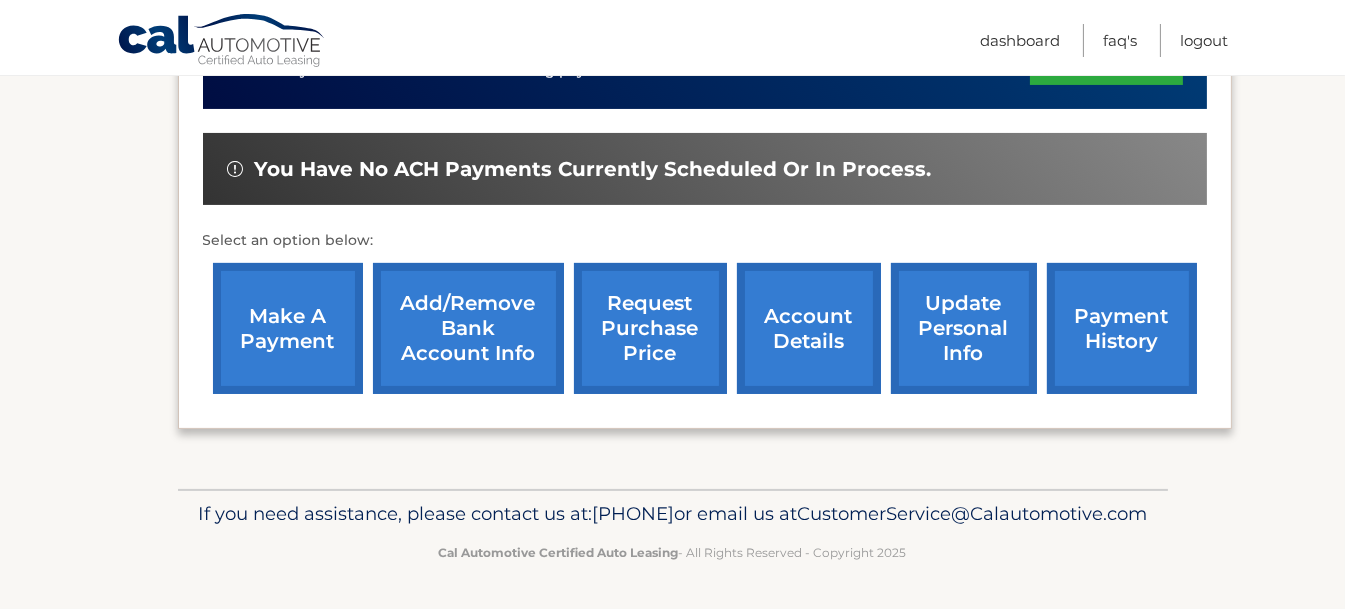 click on "payment history" at bounding box center [1122, 328] 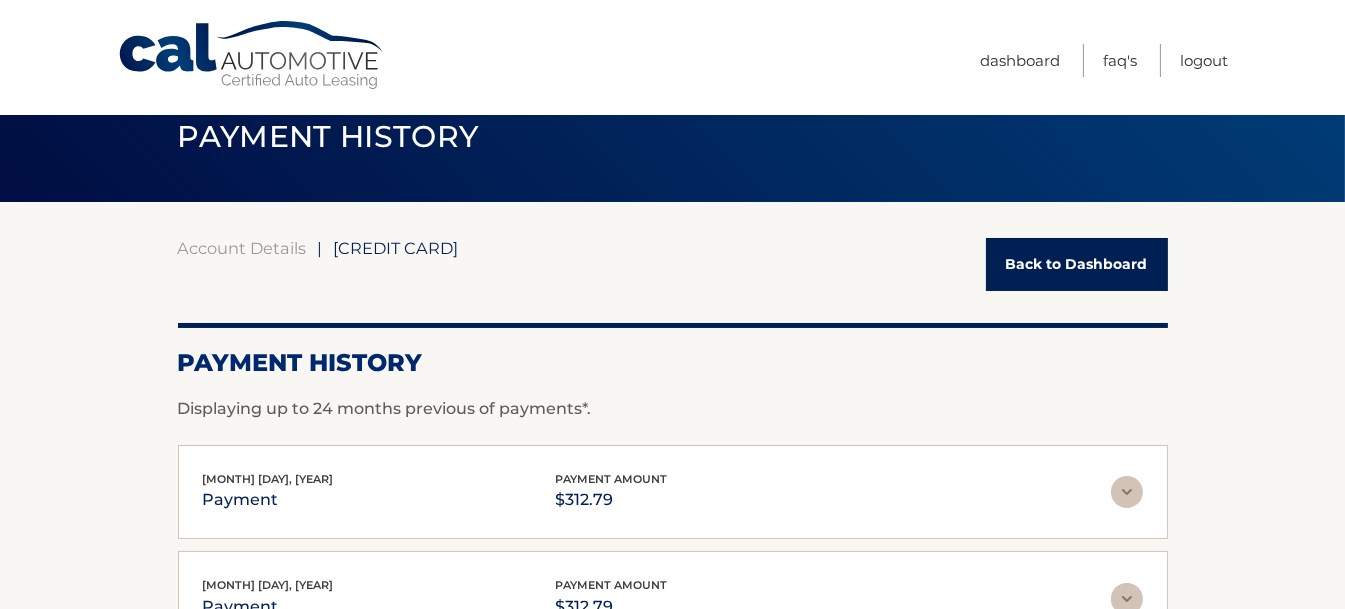 scroll, scrollTop: 0, scrollLeft: 0, axis: both 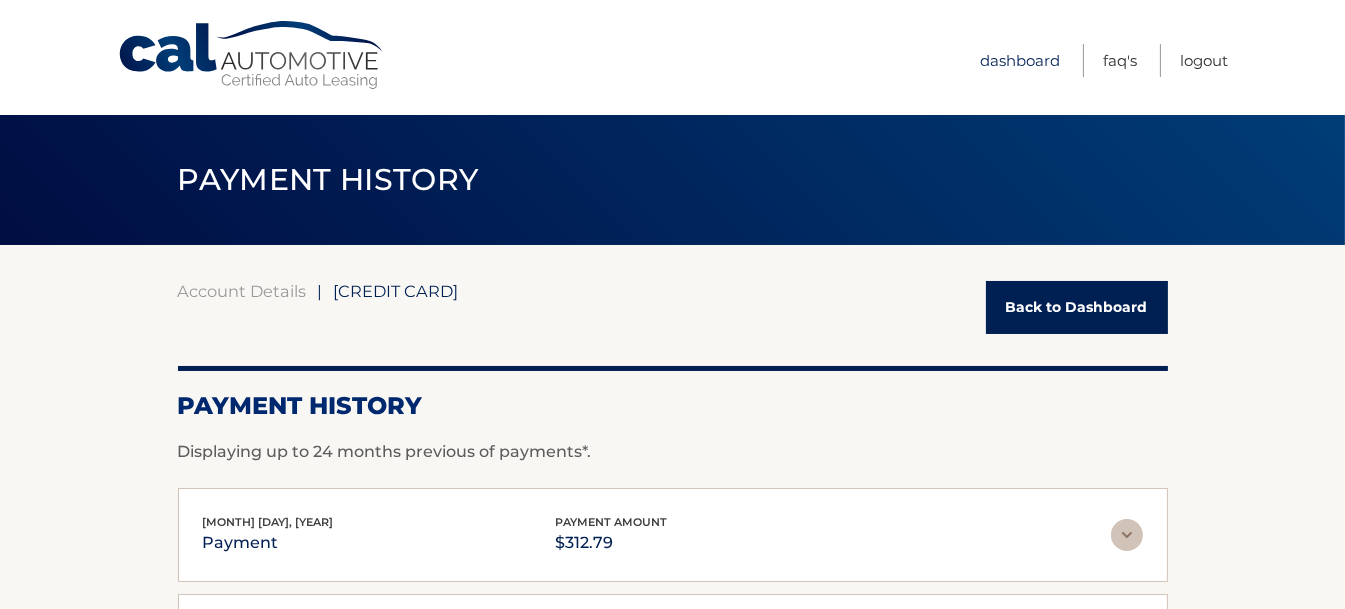 click on "Dashboard" at bounding box center (1020, 60) 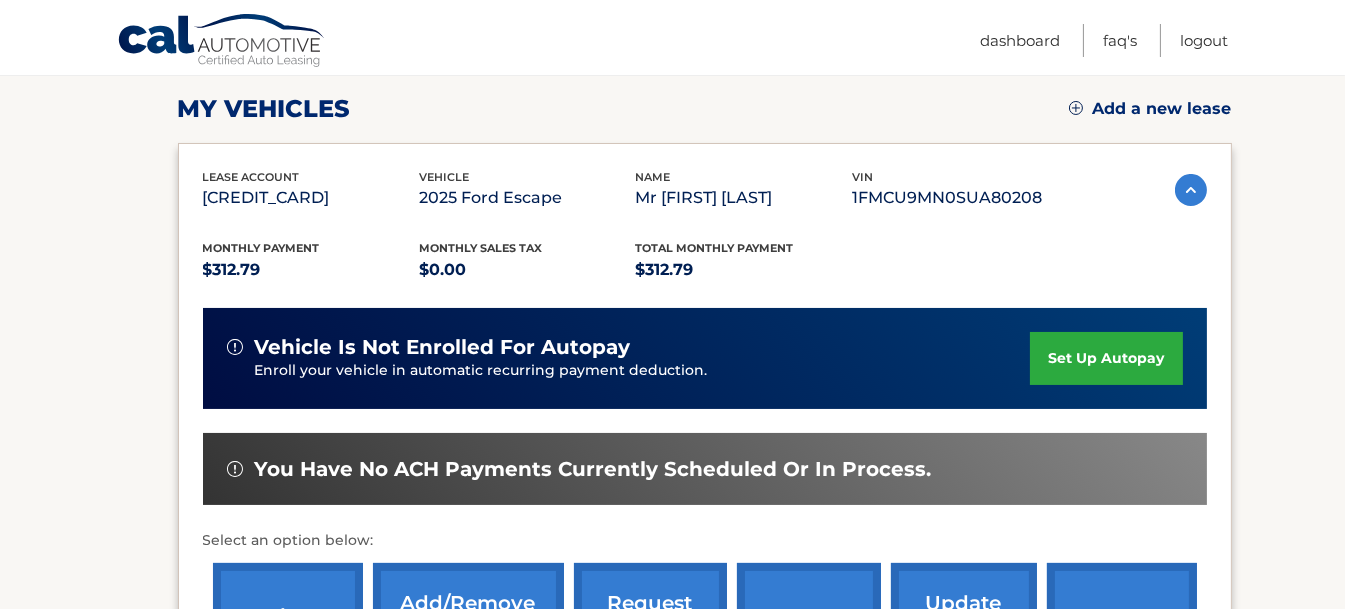 scroll, scrollTop: 300, scrollLeft: 0, axis: vertical 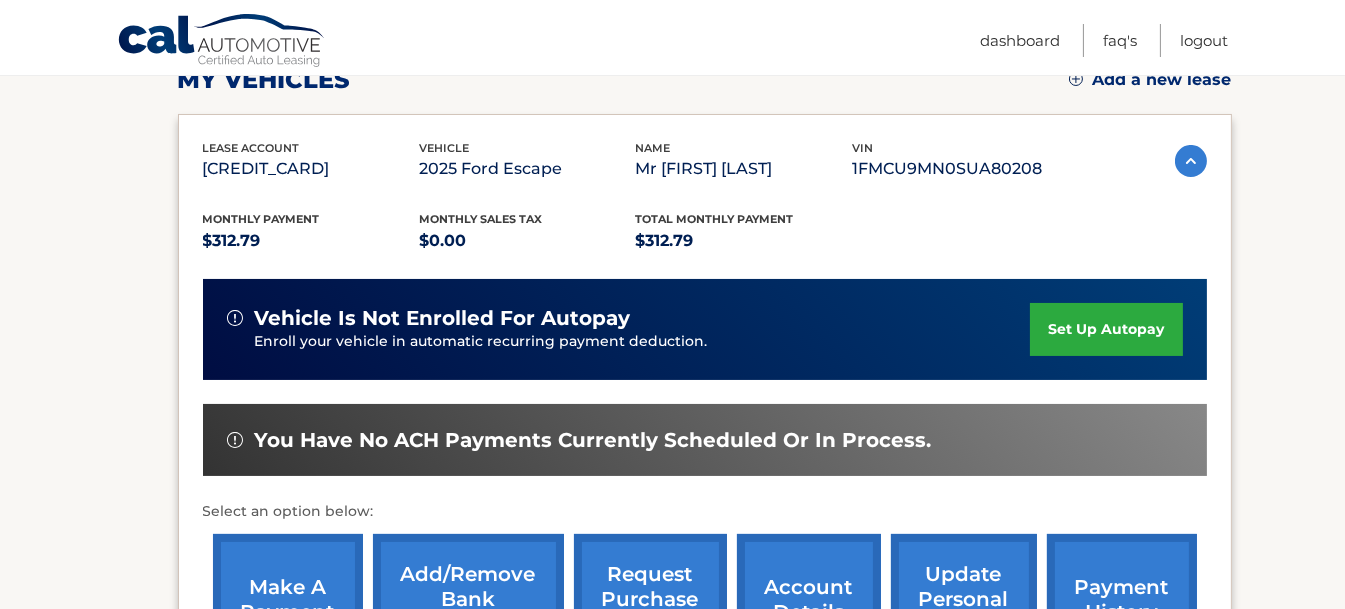 click on "You have no ACH payments currently scheduled or in process." at bounding box center [593, 440] 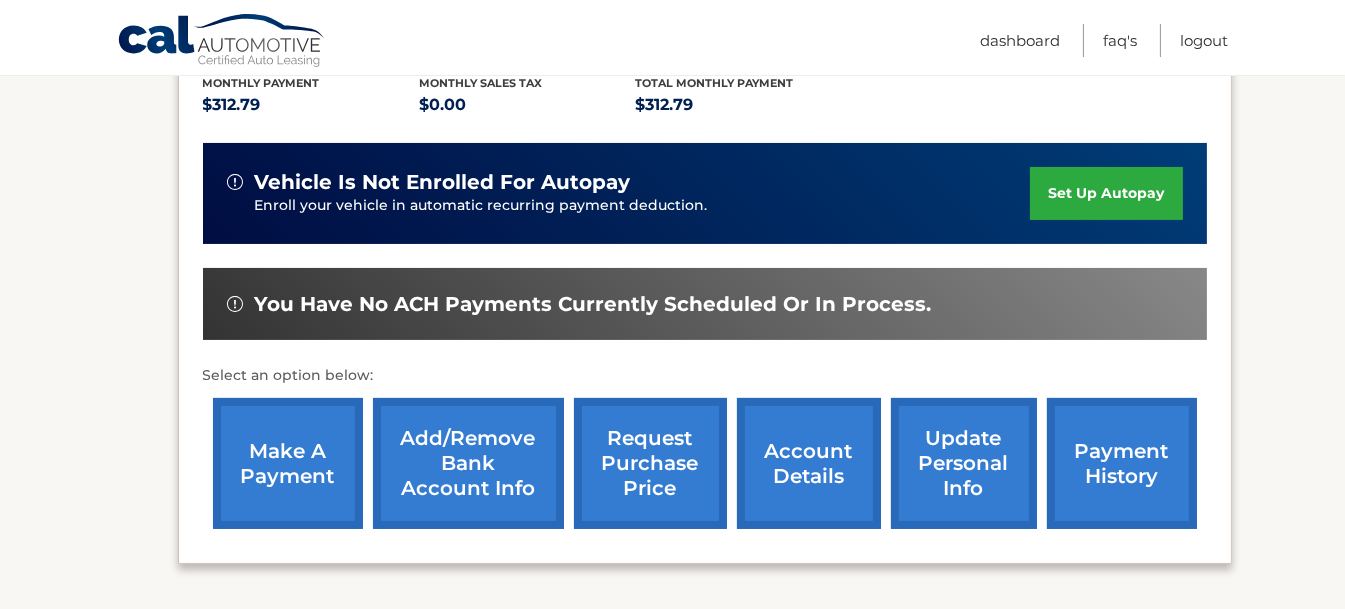 scroll, scrollTop: 499, scrollLeft: 0, axis: vertical 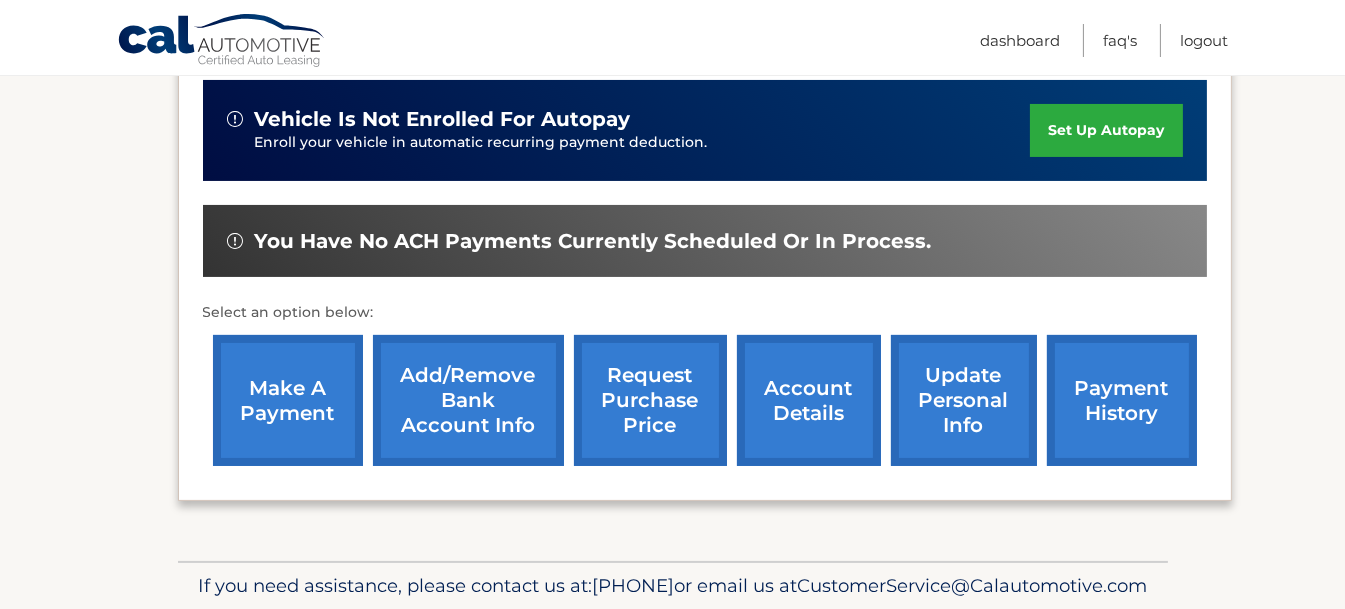 click on "account details" at bounding box center [809, 400] 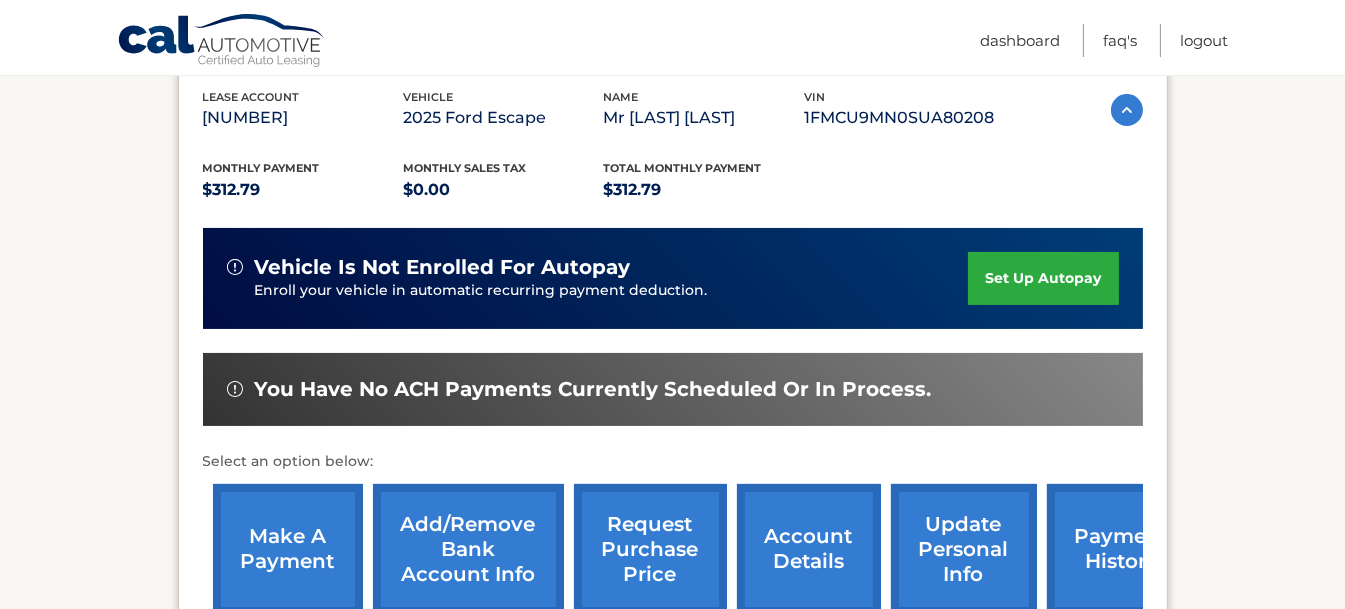 scroll, scrollTop: 400, scrollLeft: 0, axis: vertical 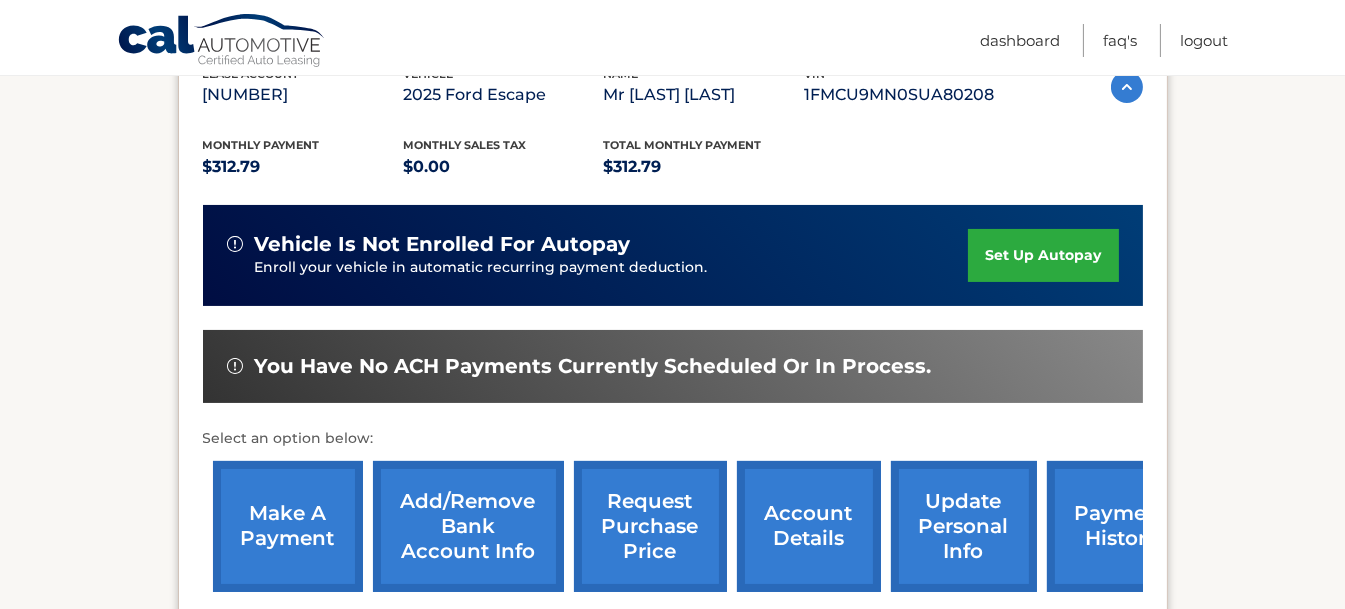 click on "make a payment" at bounding box center (288, 526) 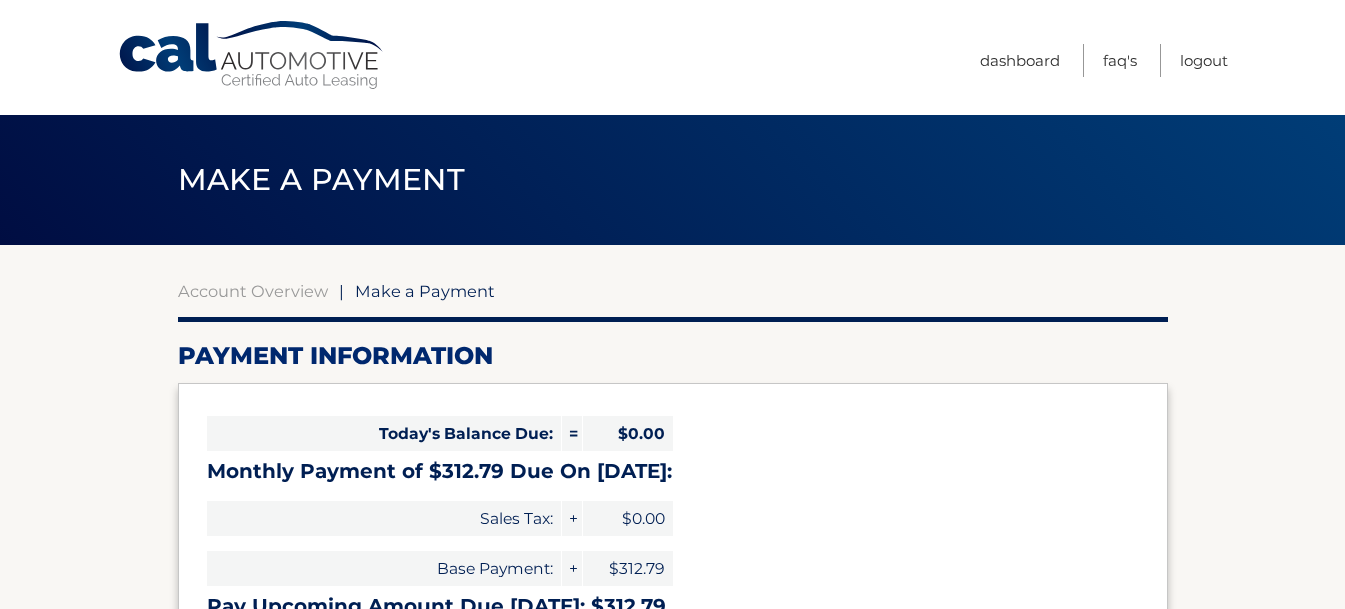 scroll, scrollTop: 0, scrollLeft: 0, axis: both 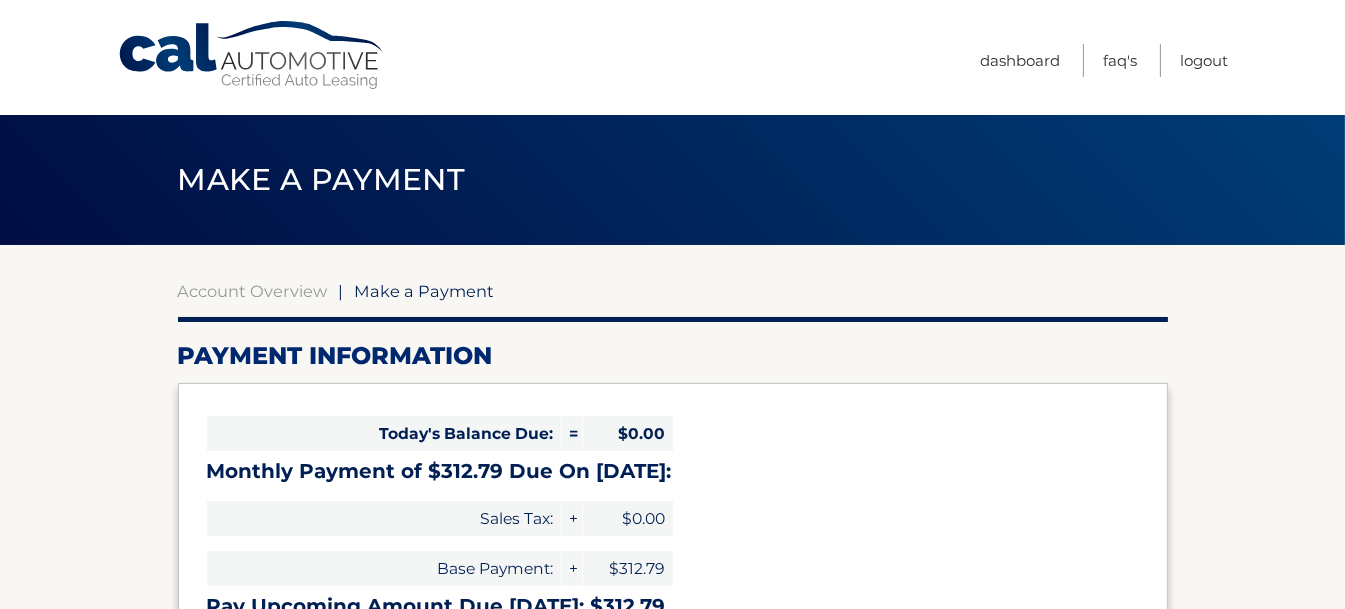 select on "NTQwNGI4YWQtZGFiOS00Nzg3LWIyYTQtNjIxYjZlNWIwZGRj" 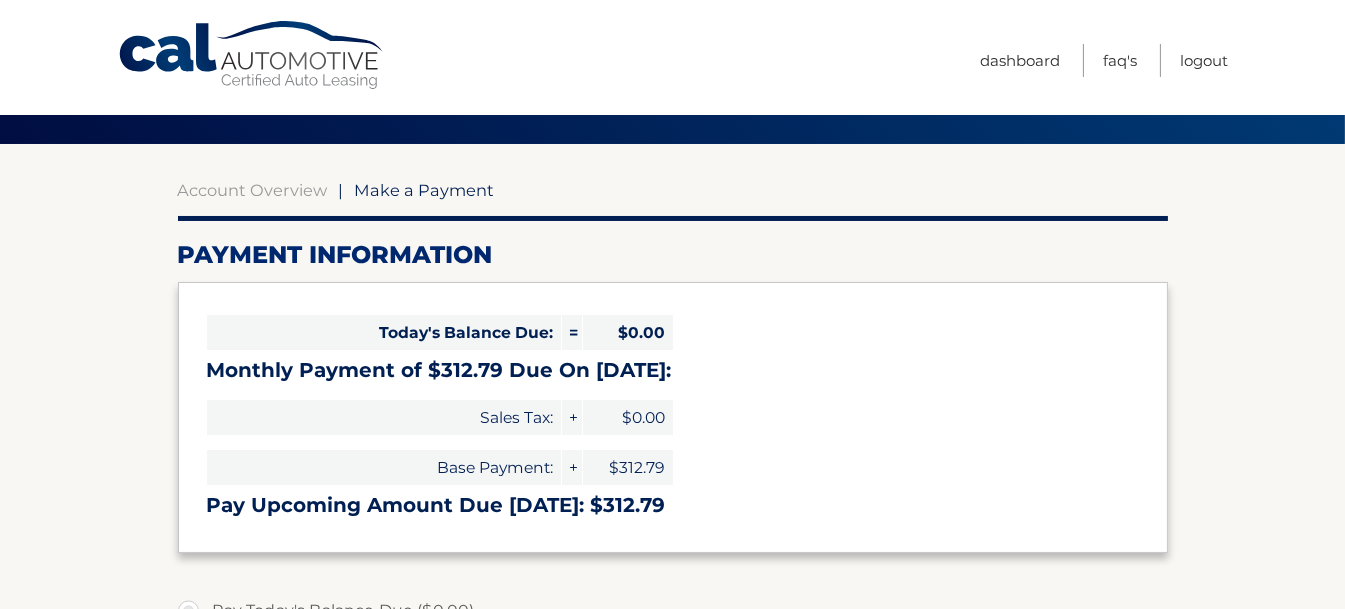 scroll, scrollTop: 0, scrollLeft: 0, axis: both 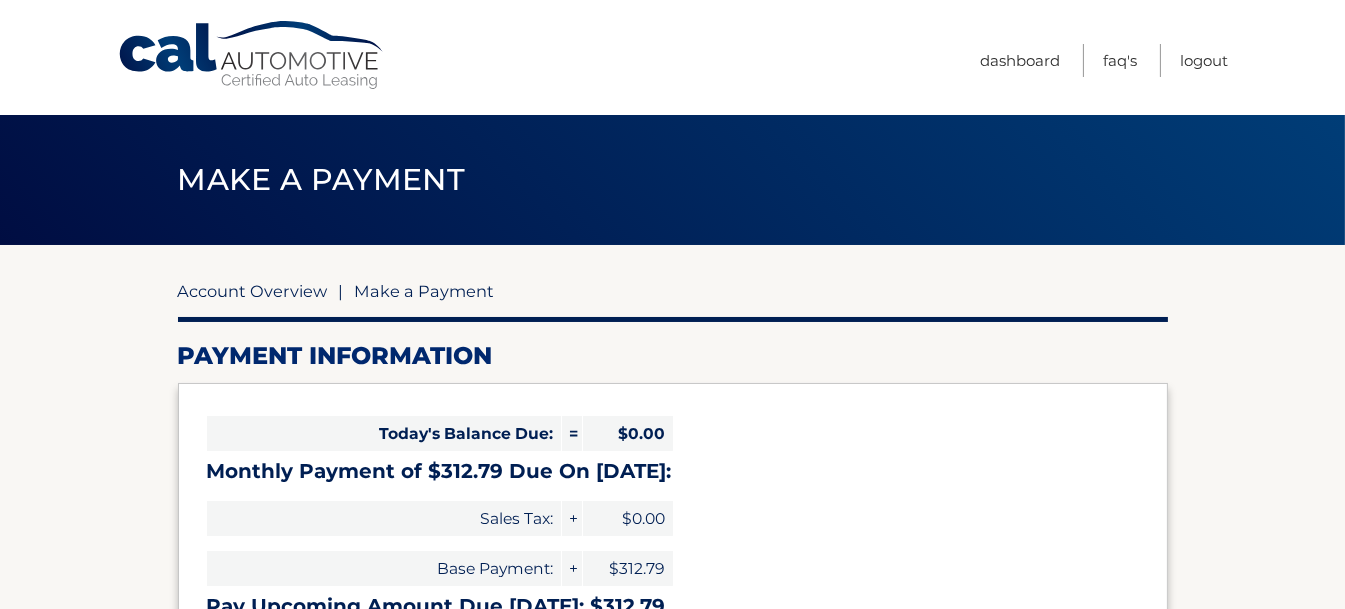 click on "Account Overview" at bounding box center [253, 291] 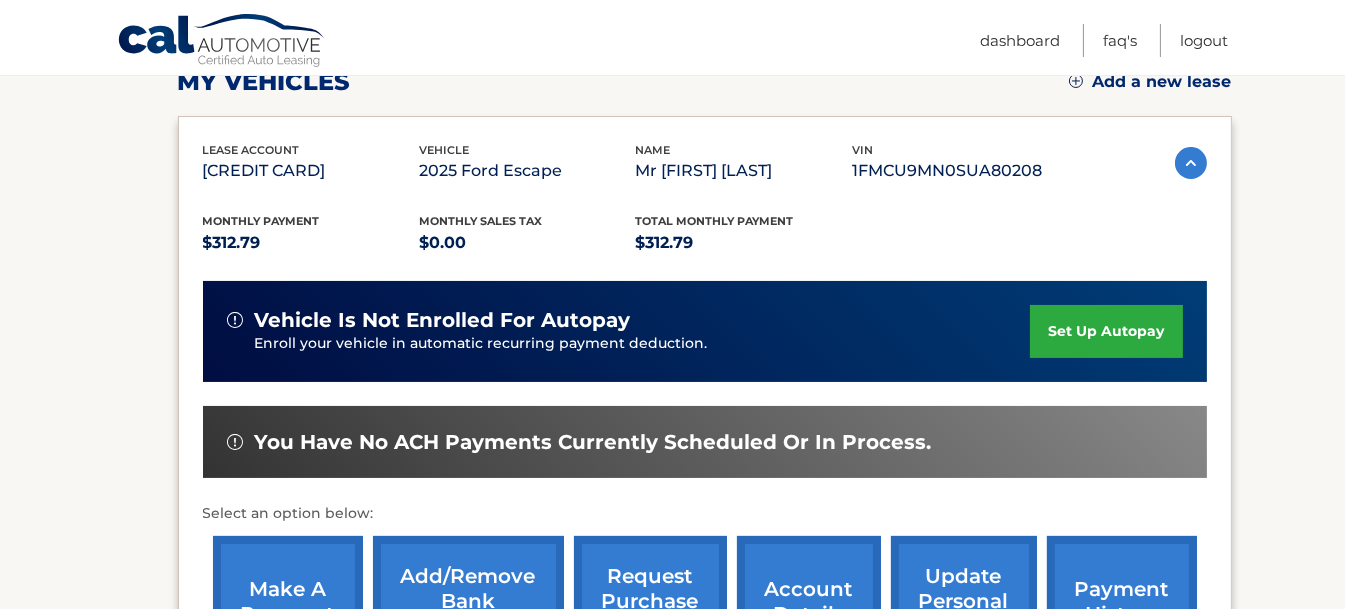 scroll, scrollTop: 300, scrollLeft: 0, axis: vertical 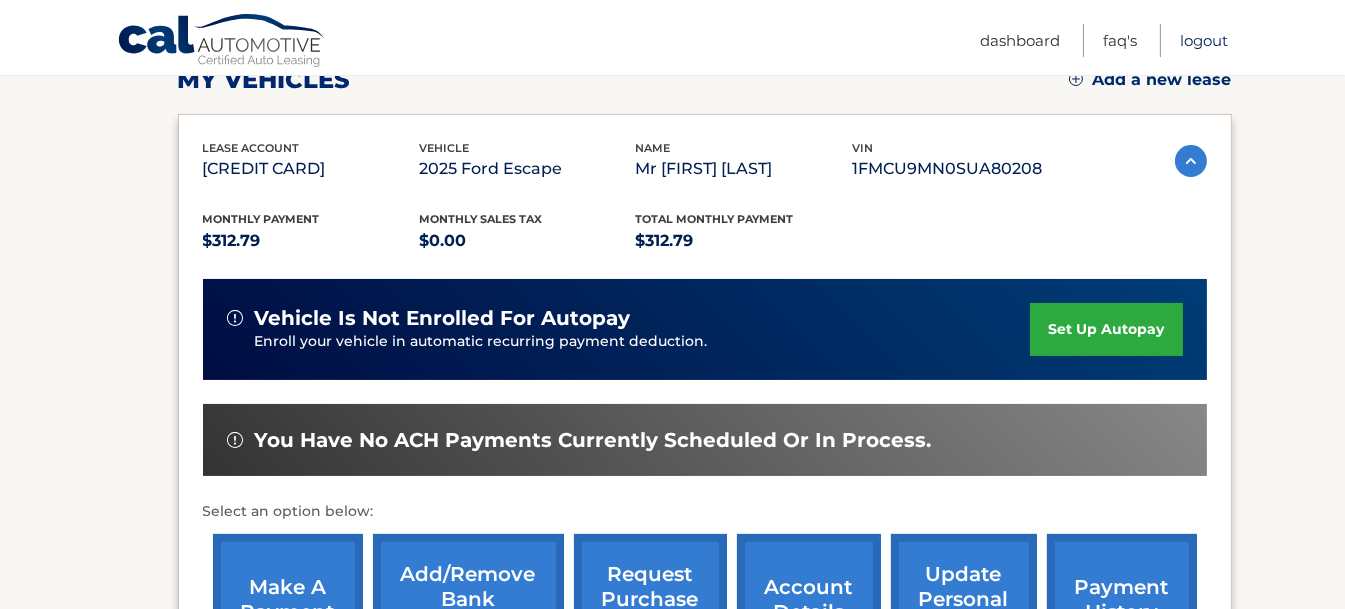 click on "Logout" at bounding box center [1204, 40] 